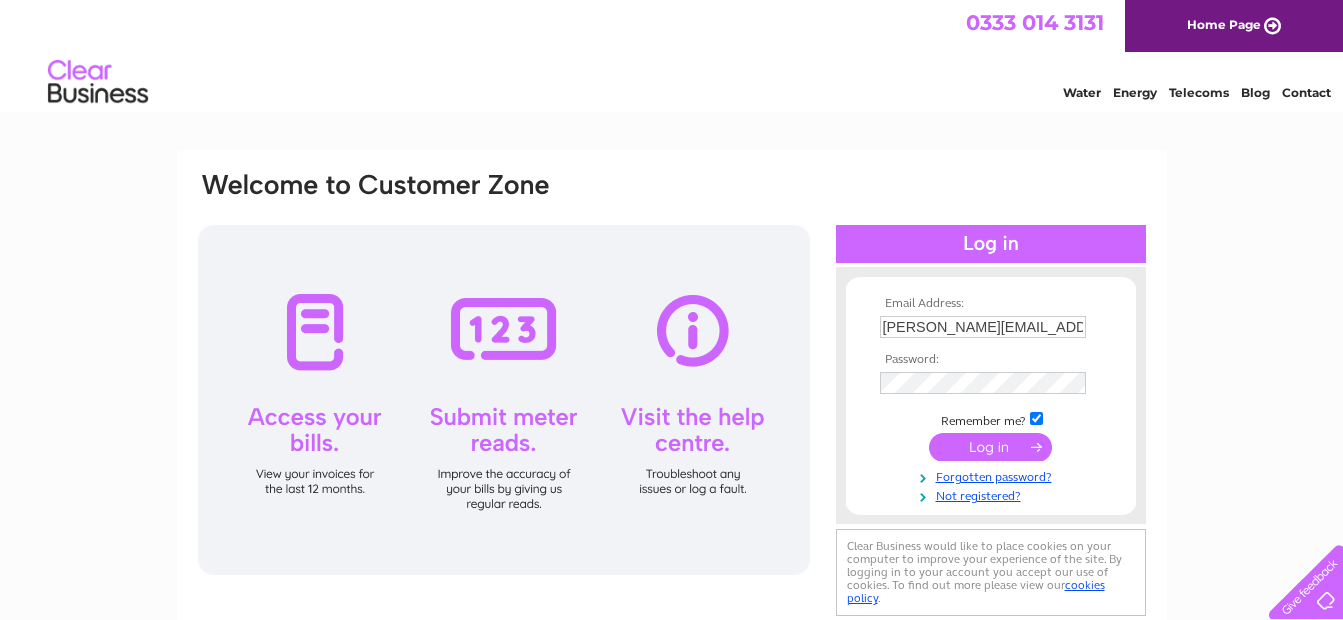 scroll, scrollTop: 0, scrollLeft: 0, axis: both 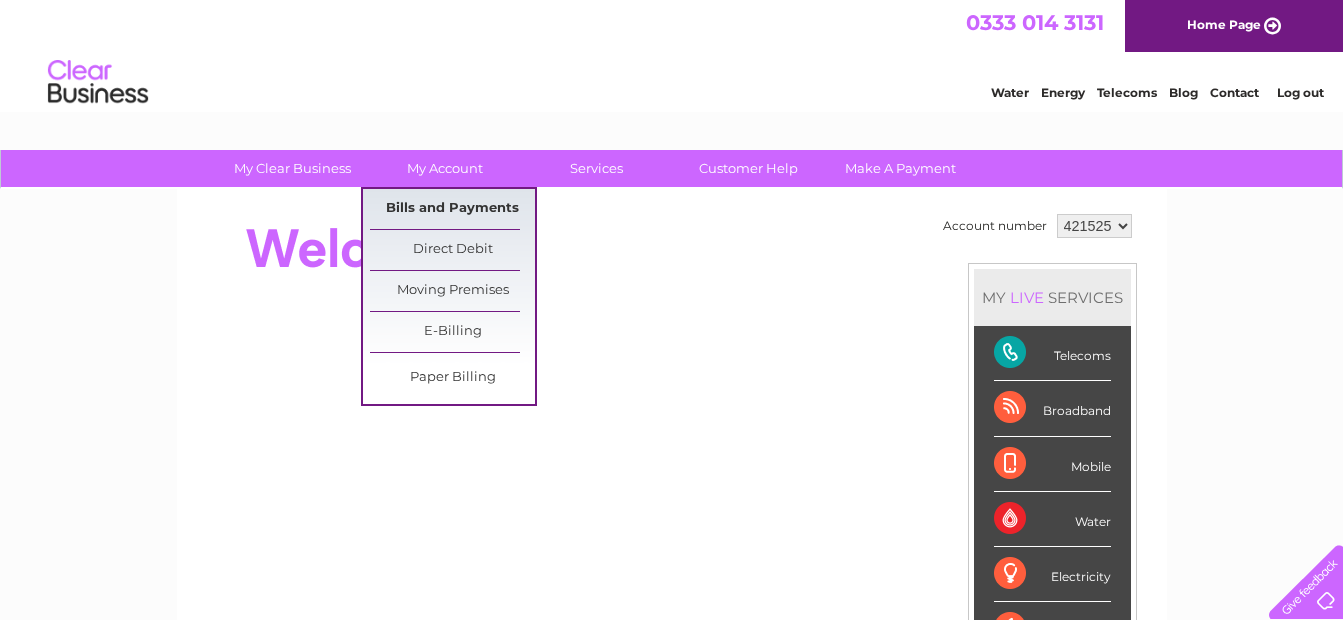 click on "Bills and Payments" at bounding box center (452, 209) 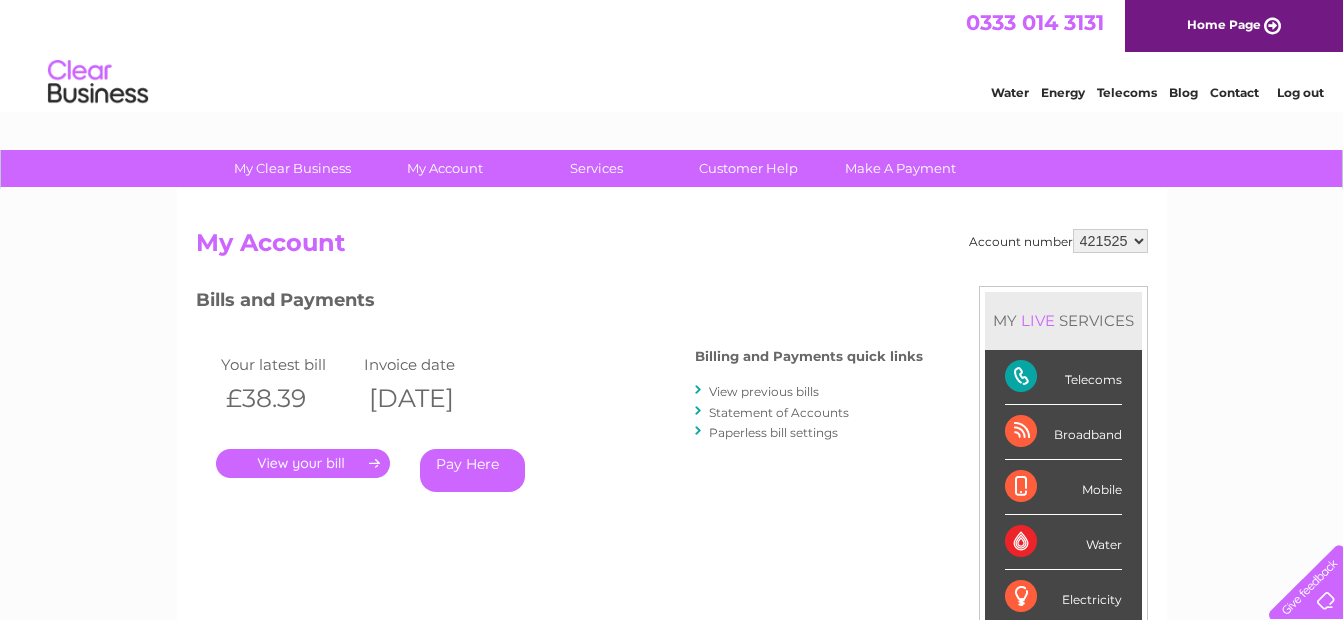 scroll, scrollTop: 0, scrollLeft: 0, axis: both 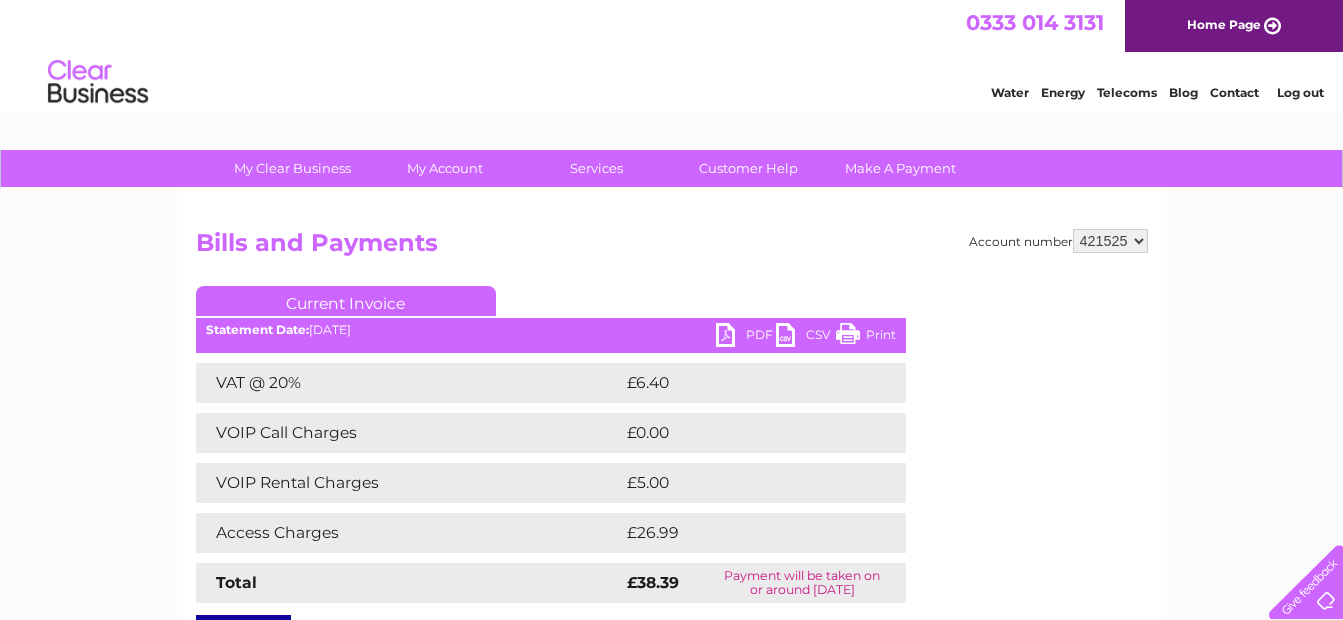 drag, startPoint x: 872, startPoint y: 330, endPoint x: 1179, endPoint y: 83, distance: 394.02792 